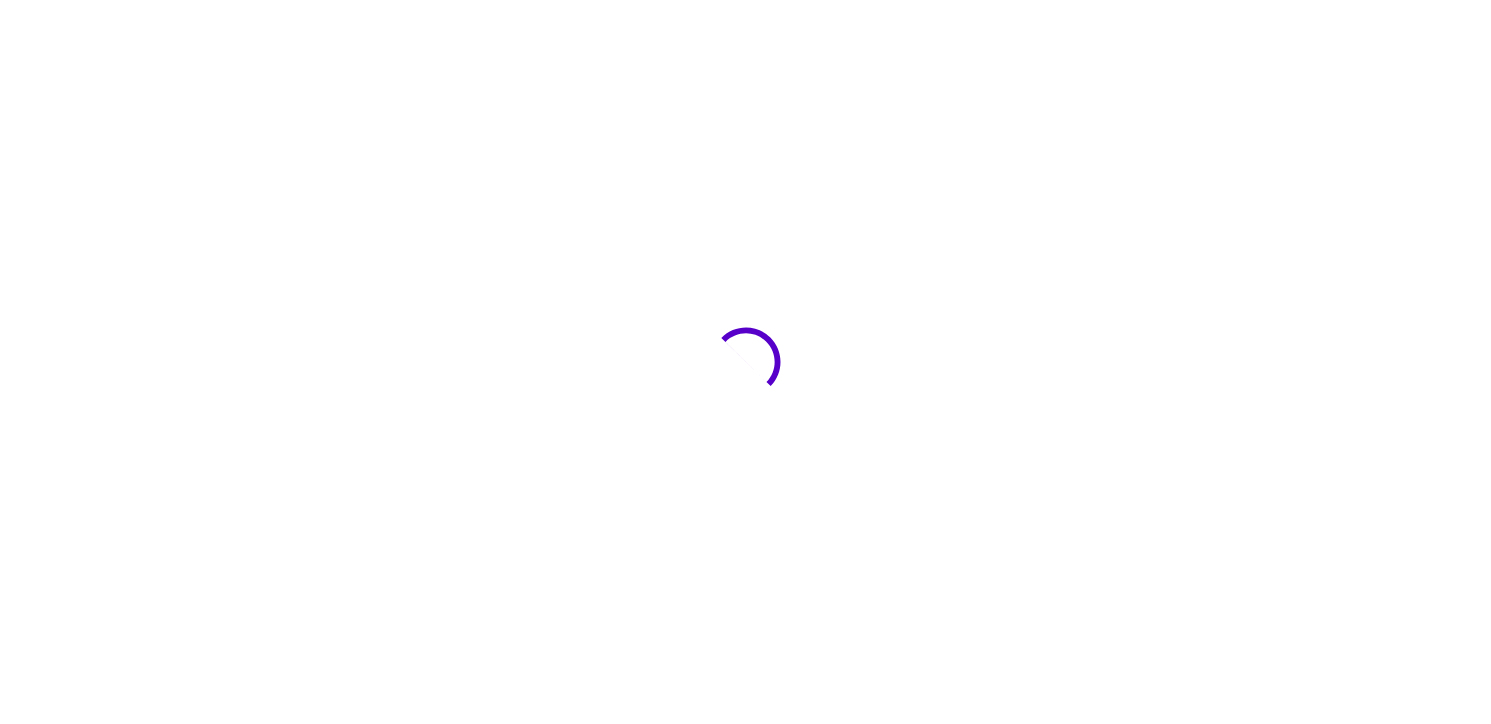scroll, scrollTop: 0, scrollLeft: 0, axis: both 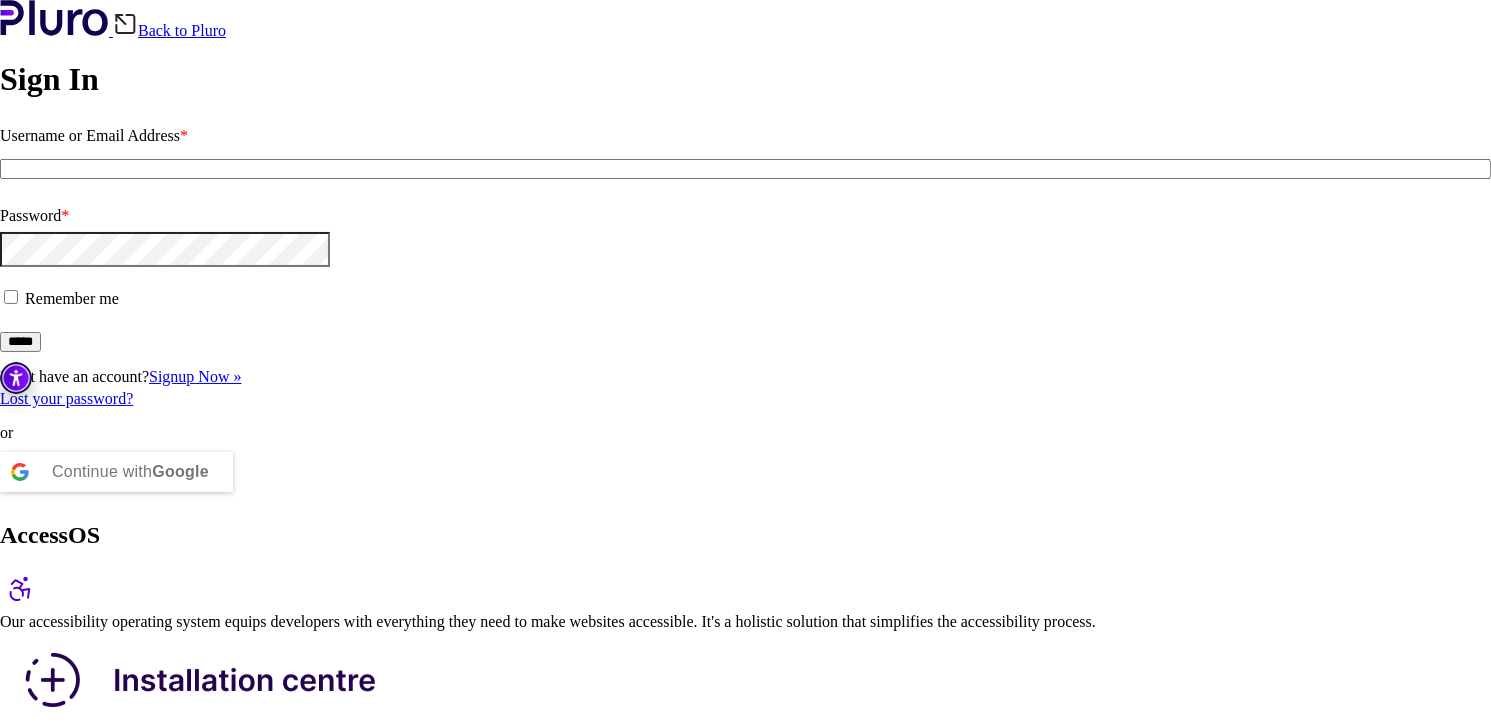 click on "Signup Now »" at bounding box center (195, 376) 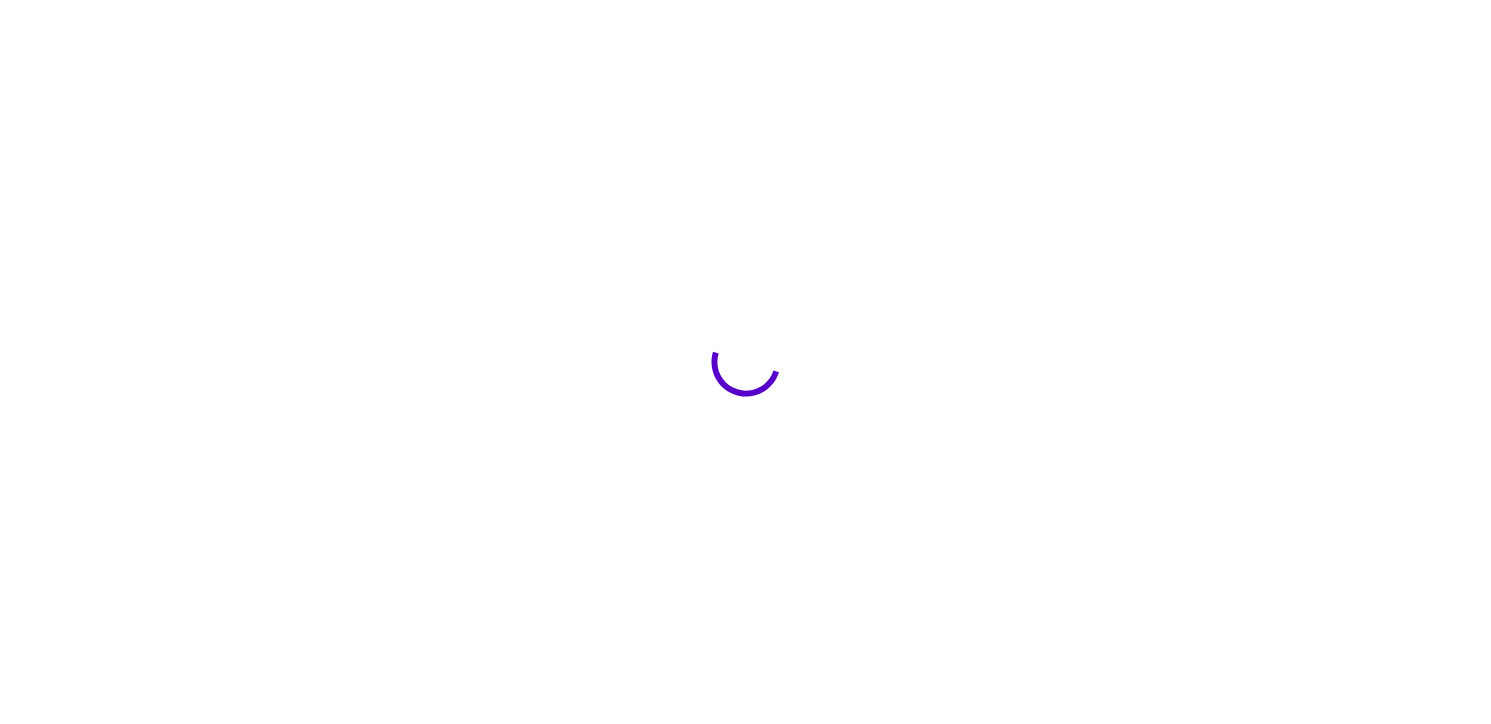 scroll, scrollTop: 0, scrollLeft: 0, axis: both 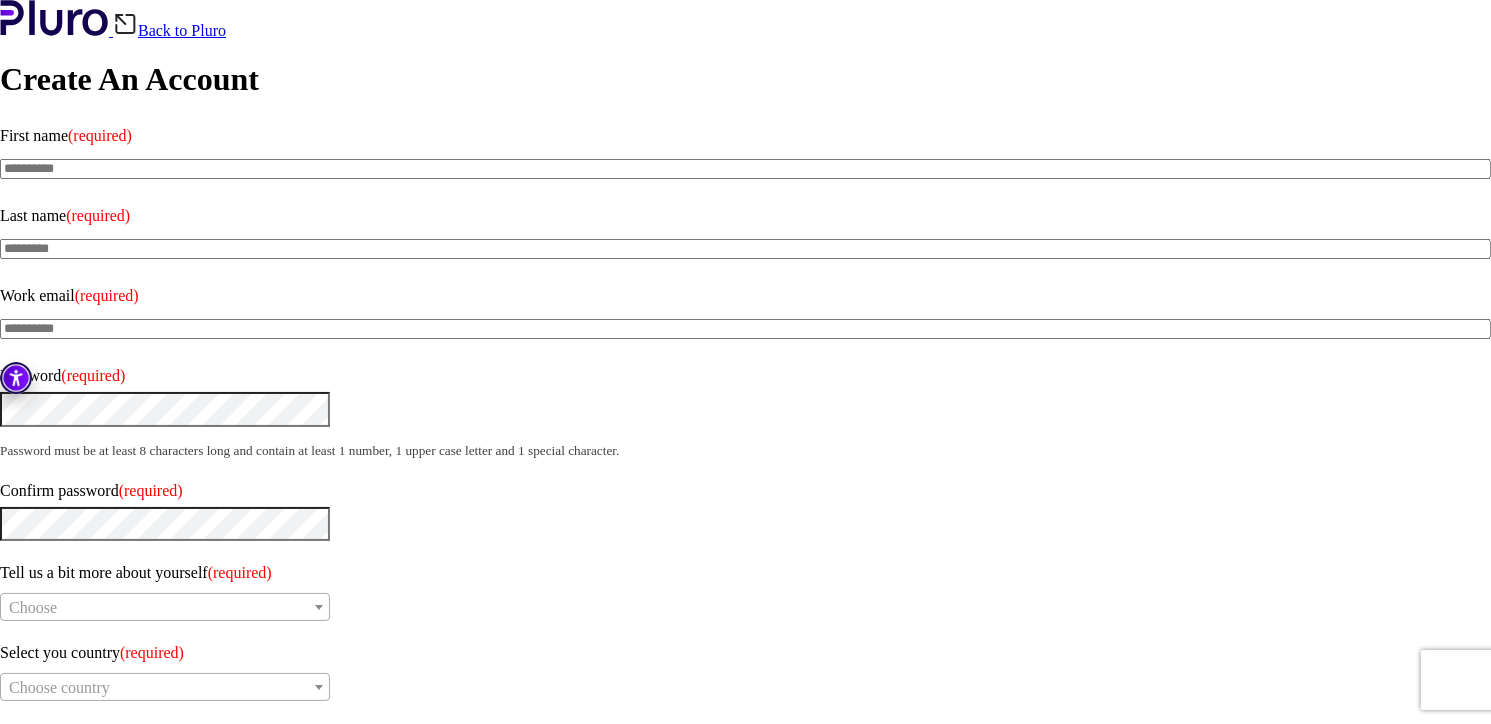 click on "First name				           (required)" at bounding box center [745, 169] 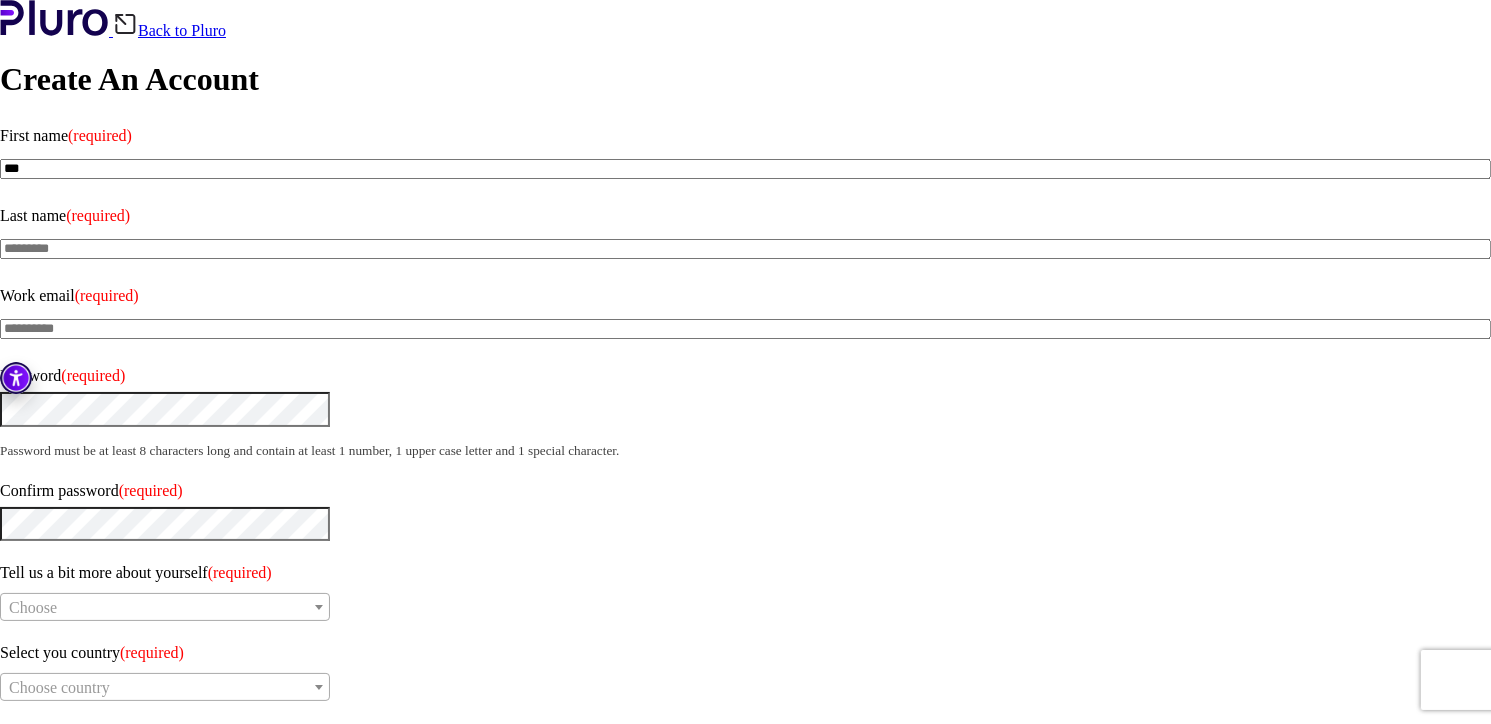 type on "***" 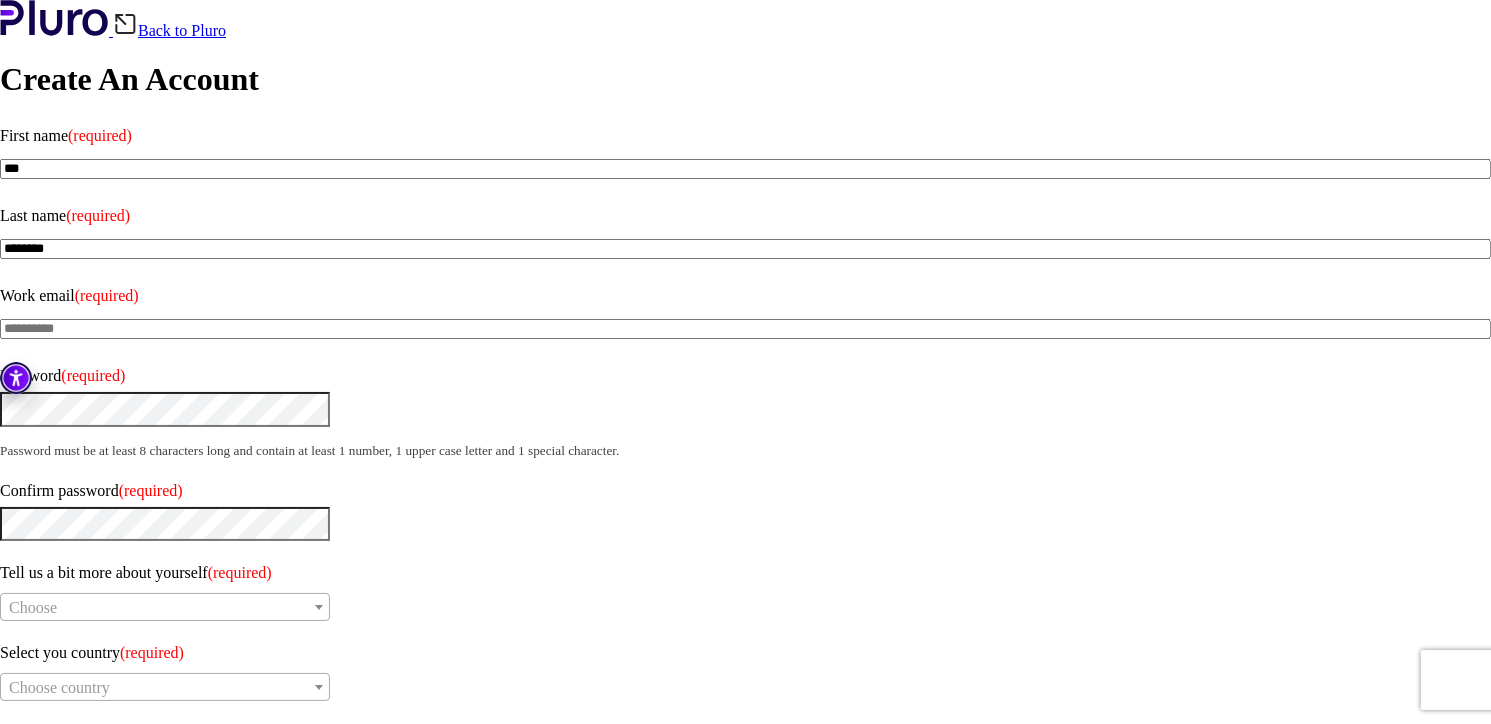 type on "********" 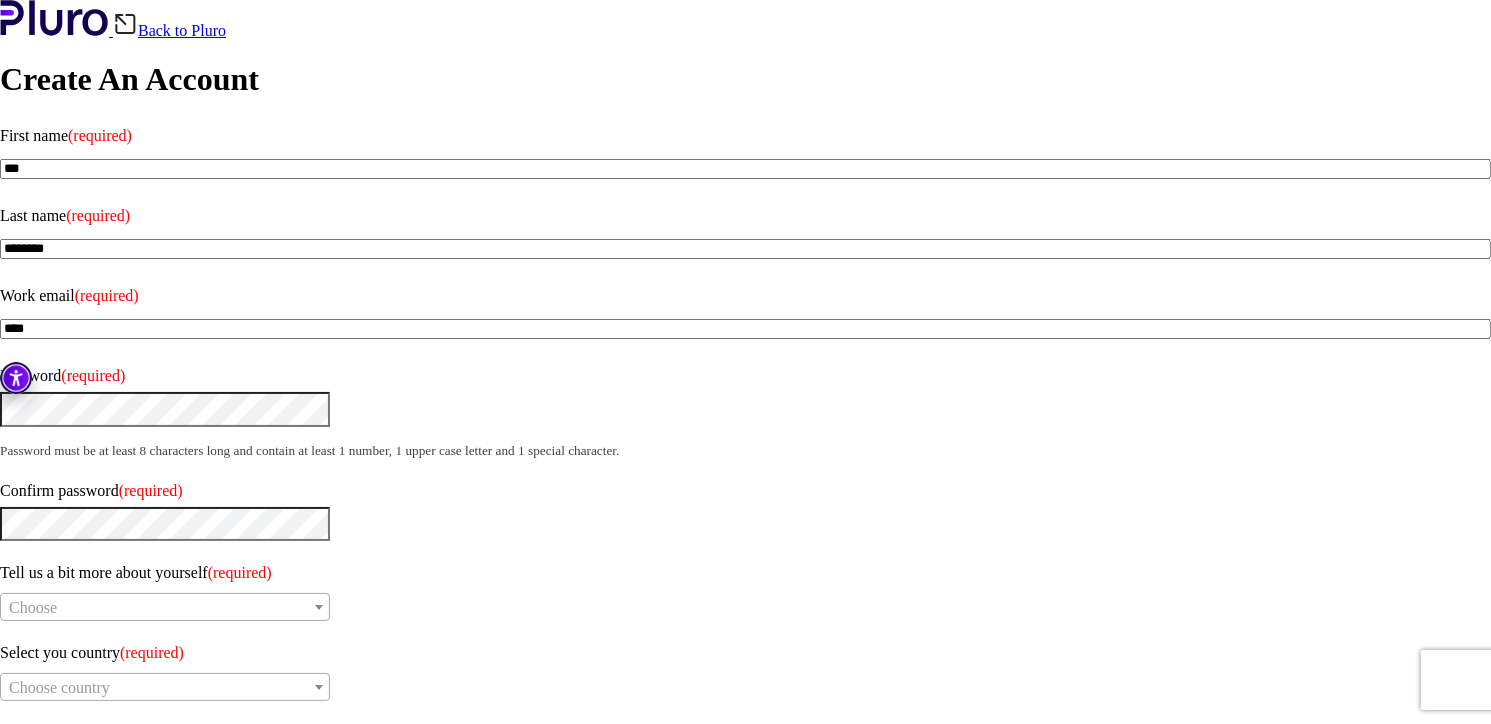 drag, startPoint x: 209, startPoint y: 308, endPoint x: 22, endPoint y: 314, distance: 187.09624 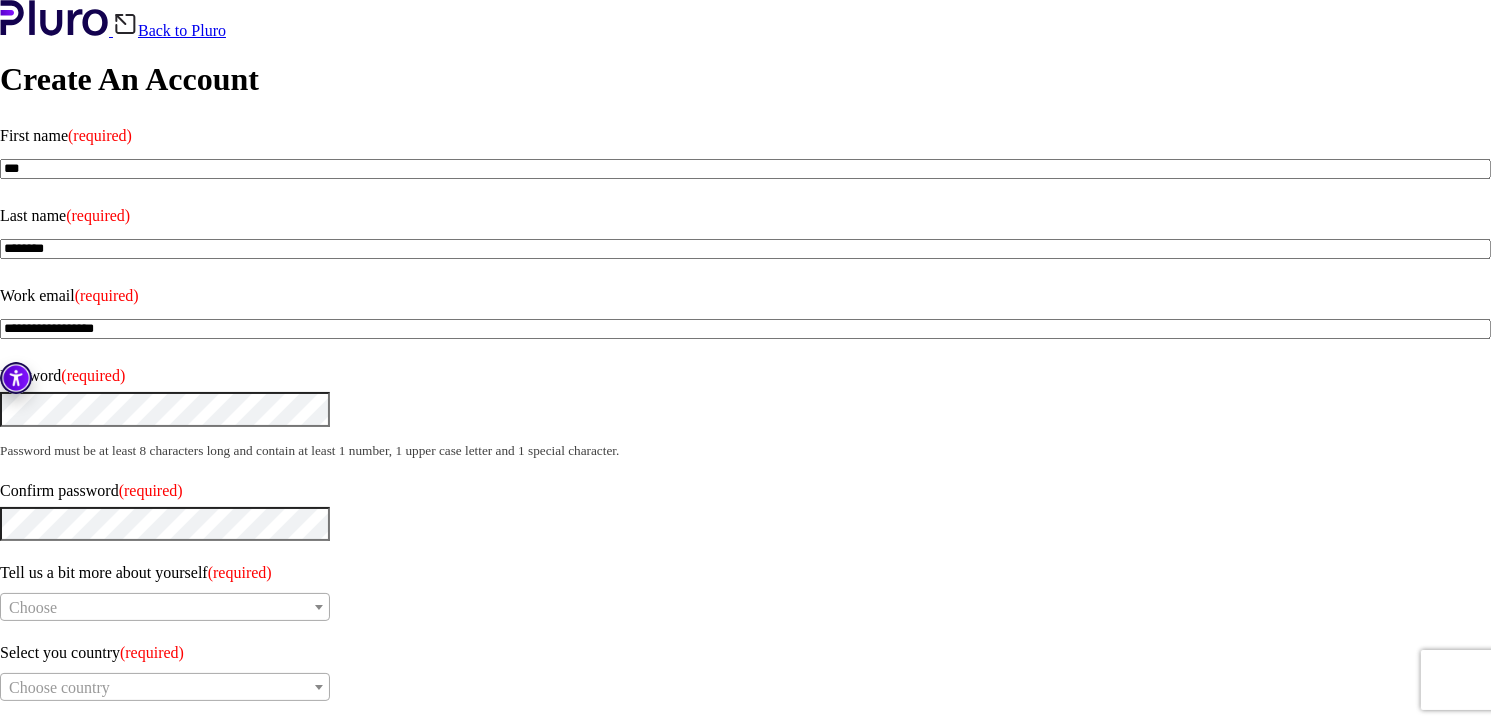 type on "**********" 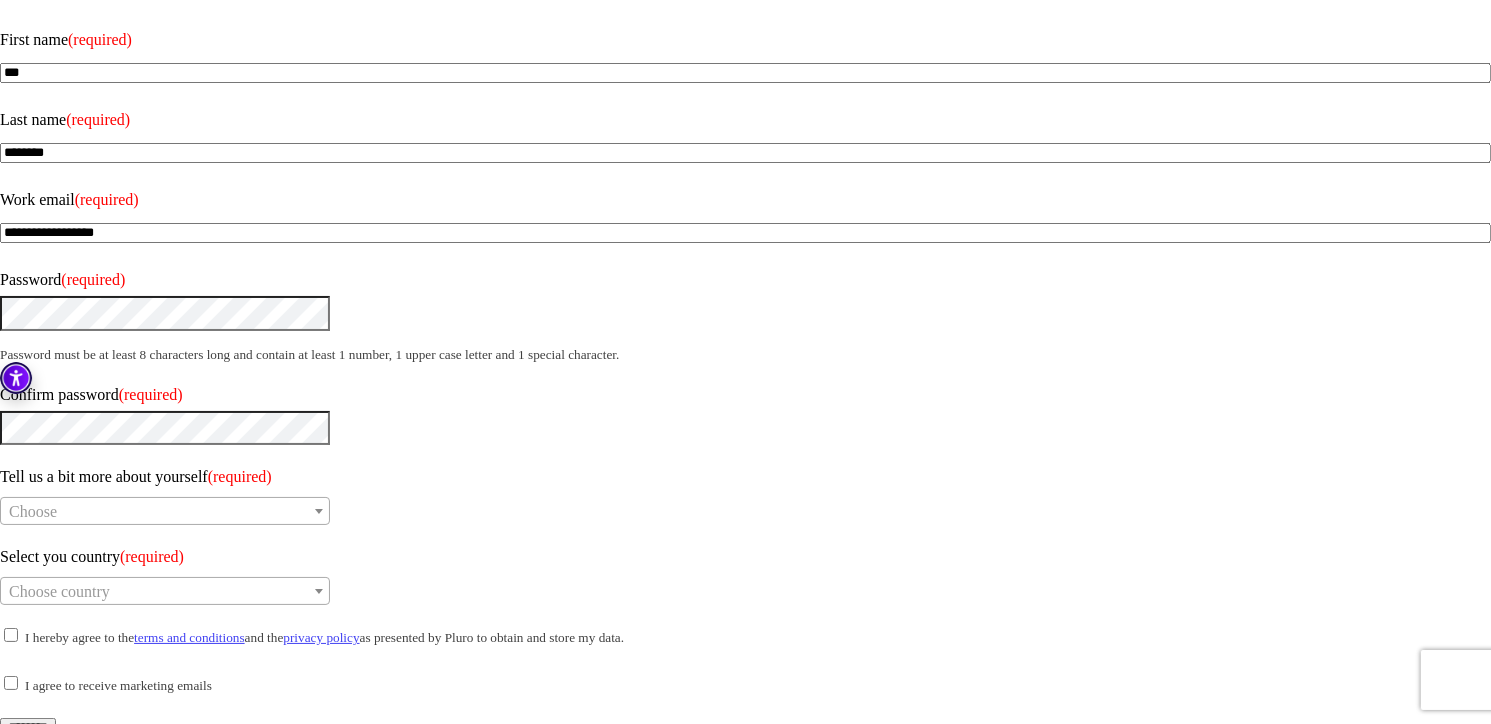 scroll, scrollTop: 100, scrollLeft: 0, axis: vertical 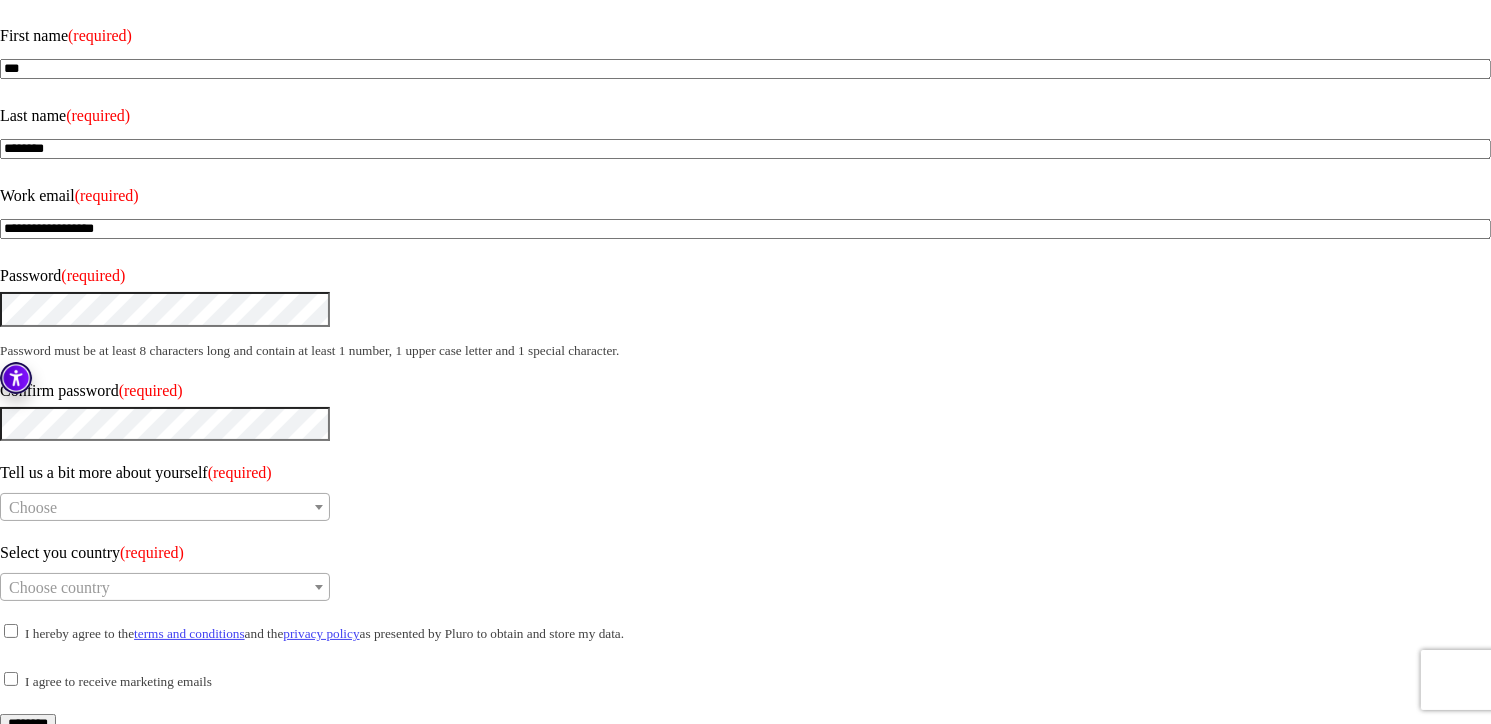 click at bounding box center (319, 507) 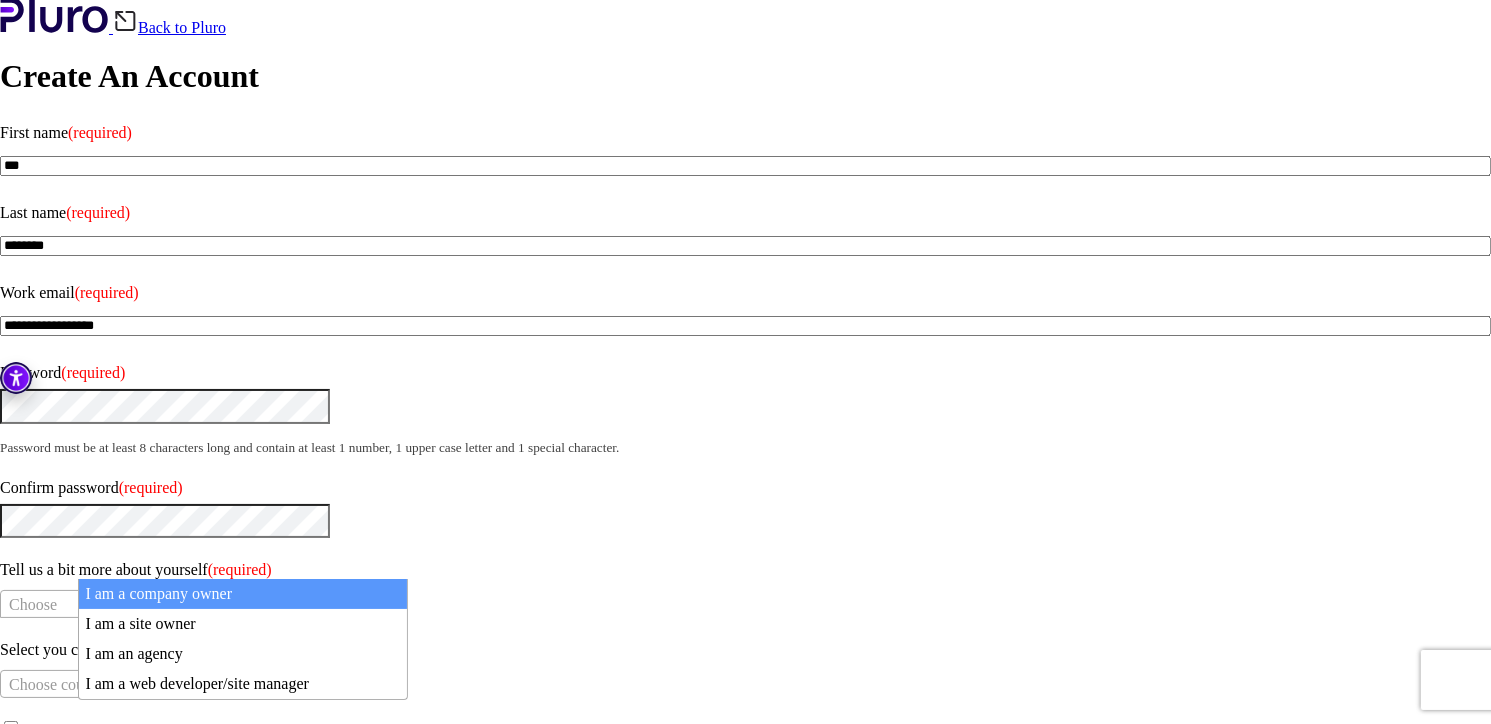 scroll, scrollTop: 0, scrollLeft: 0, axis: both 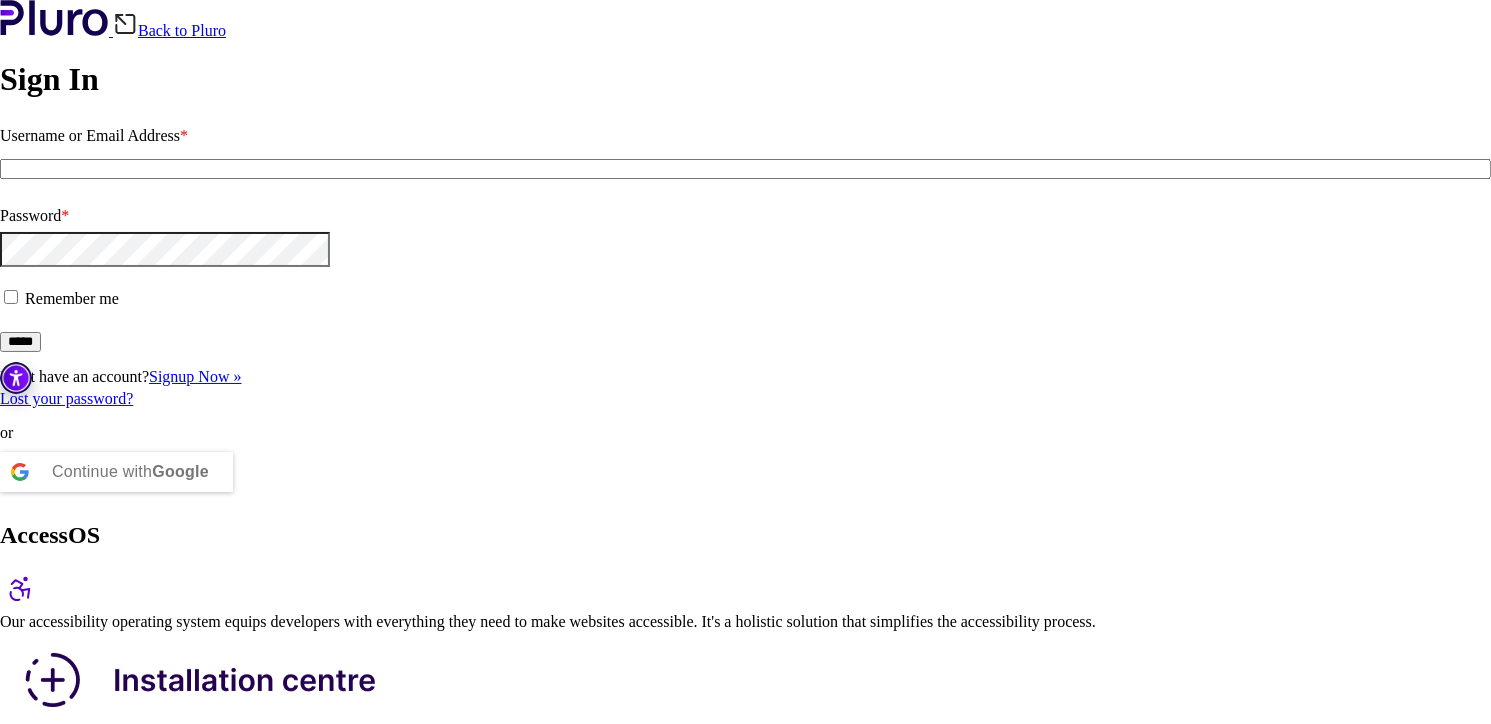 click on "Back to Pluro" at bounding box center (169, 30) 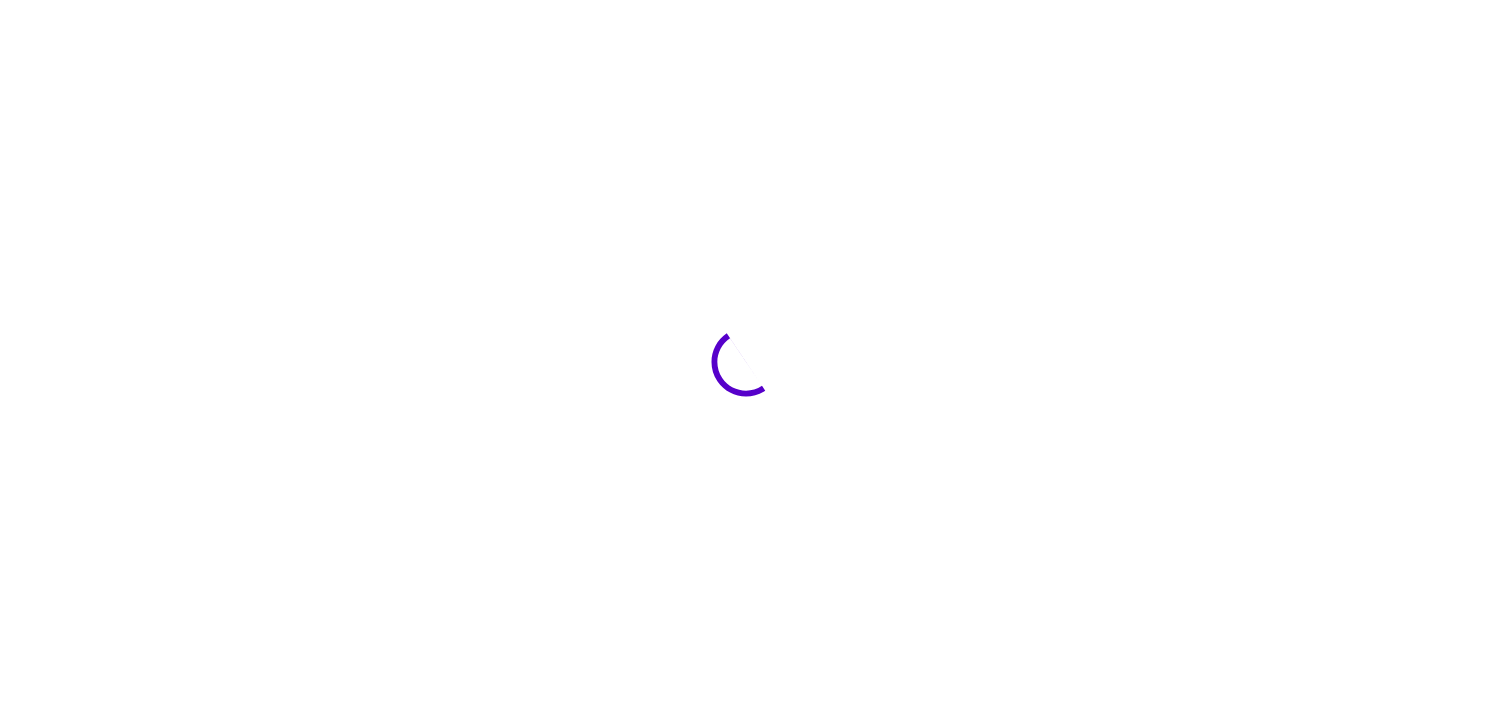 scroll, scrollTop: 0, scrollLeft: 0, axis: both 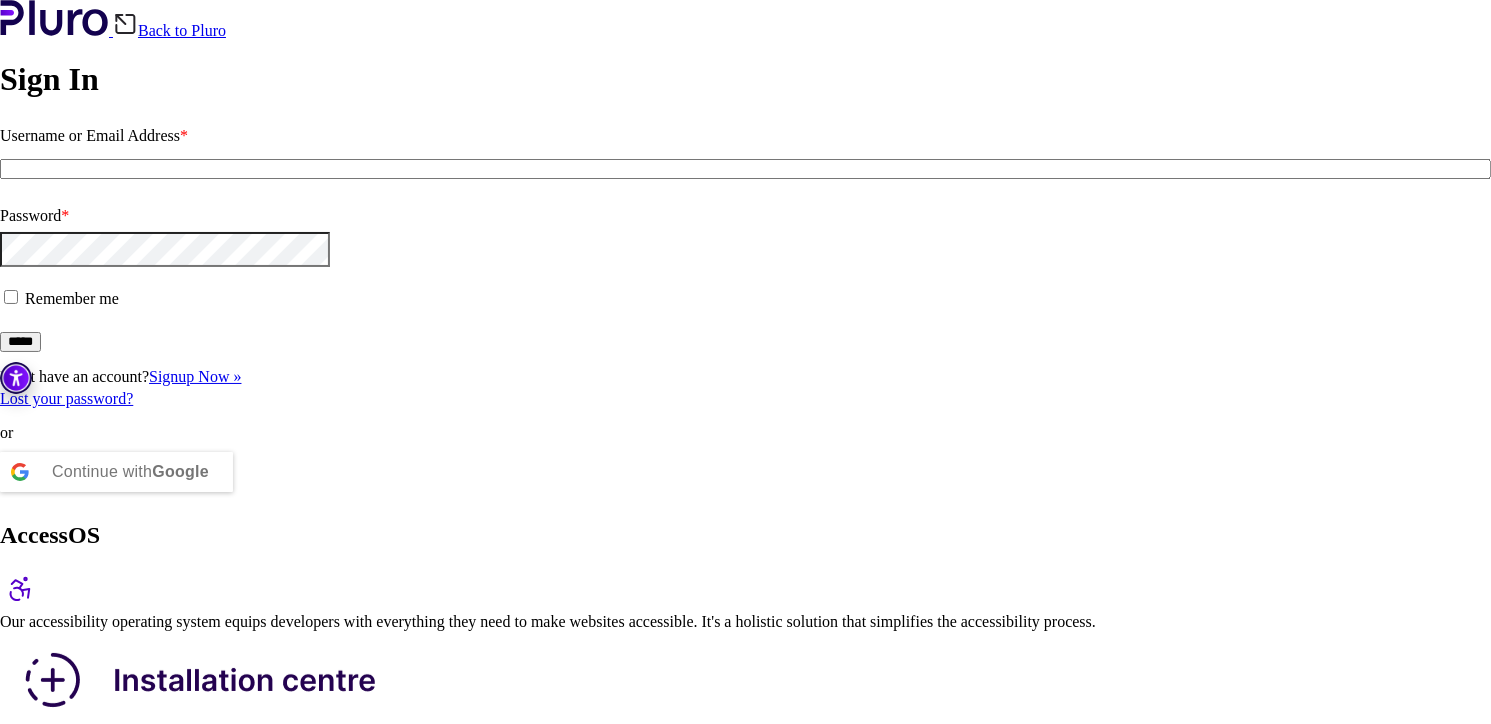 click on "Username or Email Address													 *" at bounding box center [745, 169] 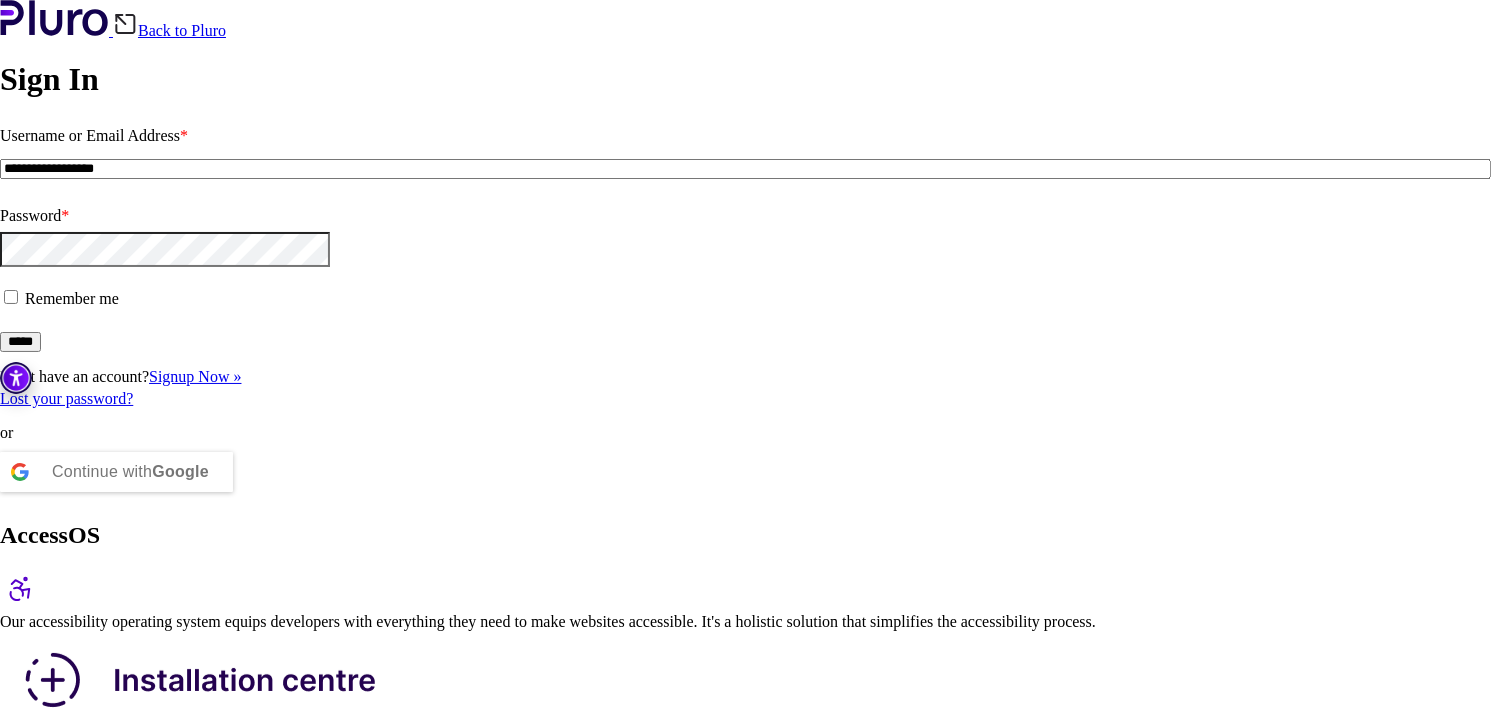 click at bounding box center [0, 247] 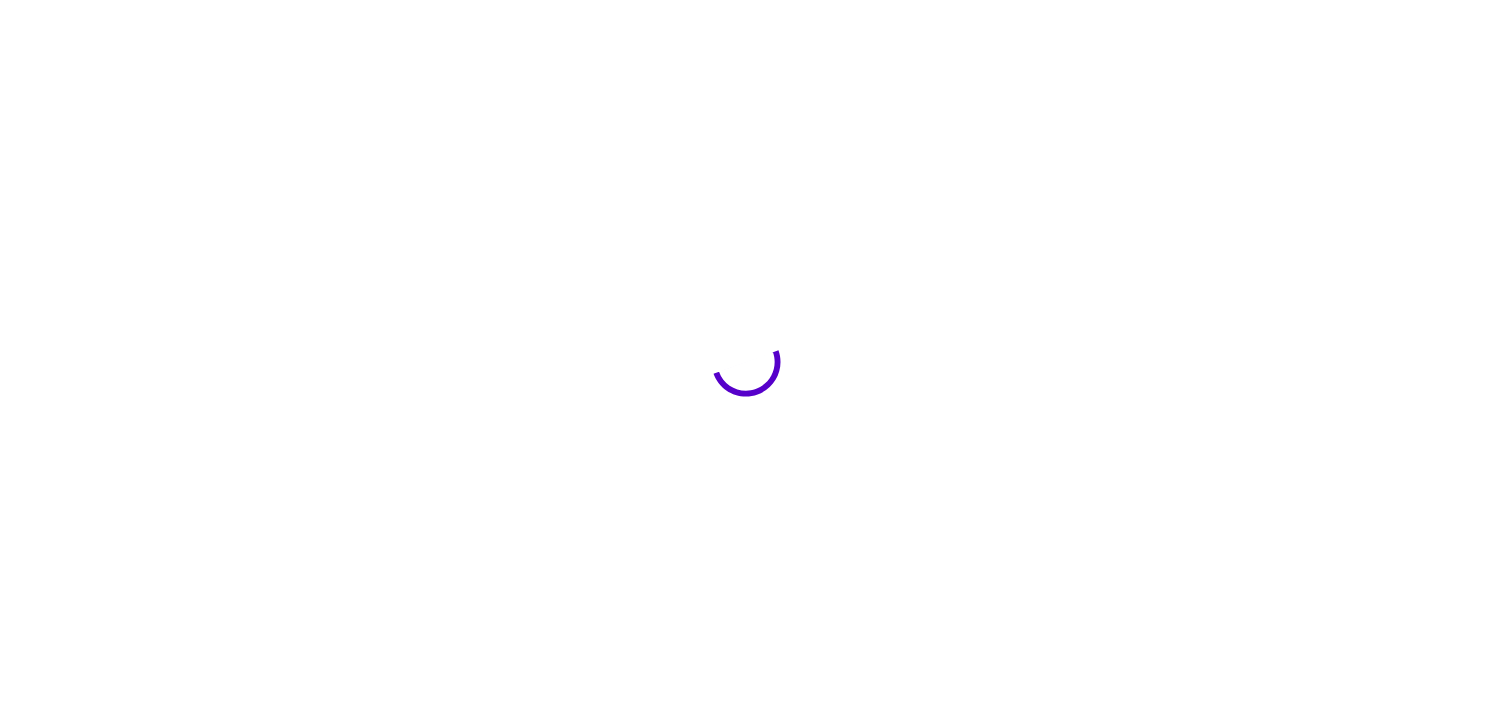 scroll, scrollTop: 0, scrollLeft: 0, axis: both 